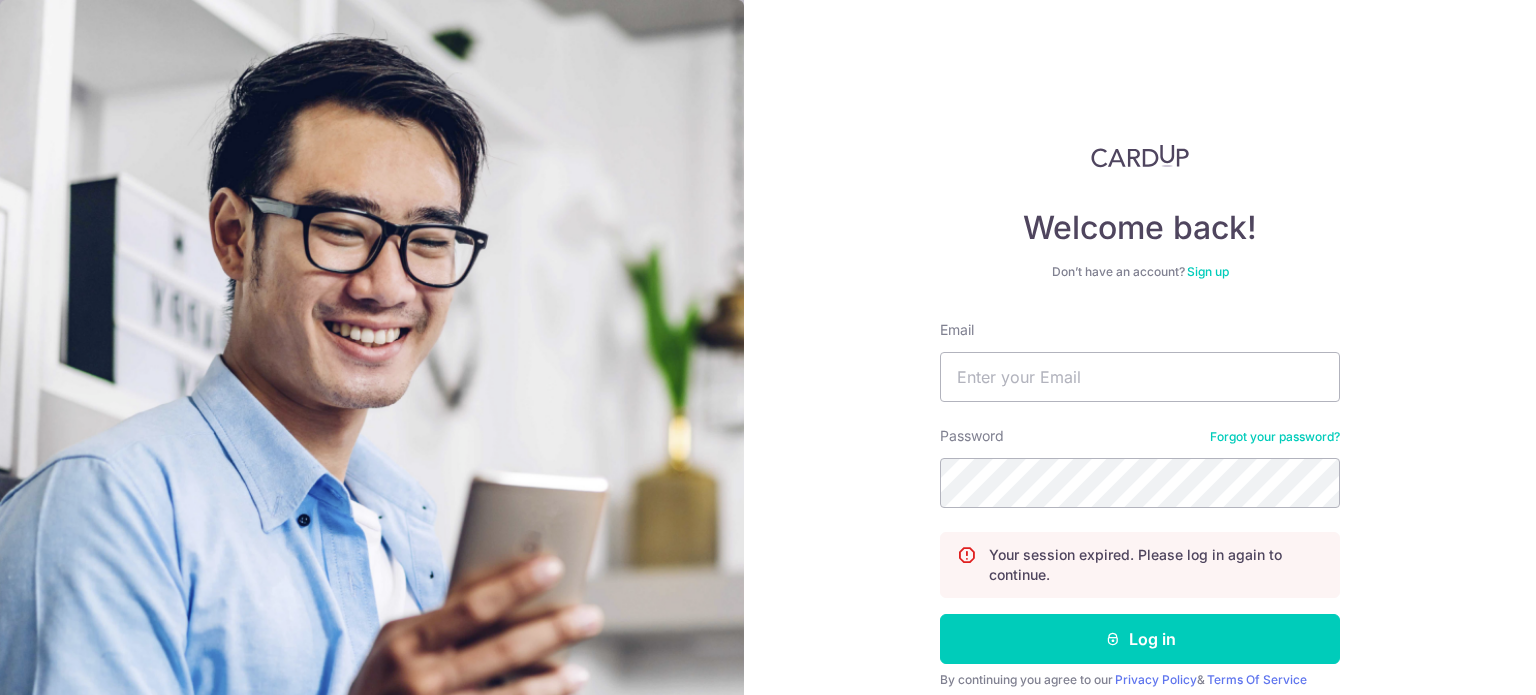 scroll, scrollTop: 0, scrollLeft: 0, axis: both 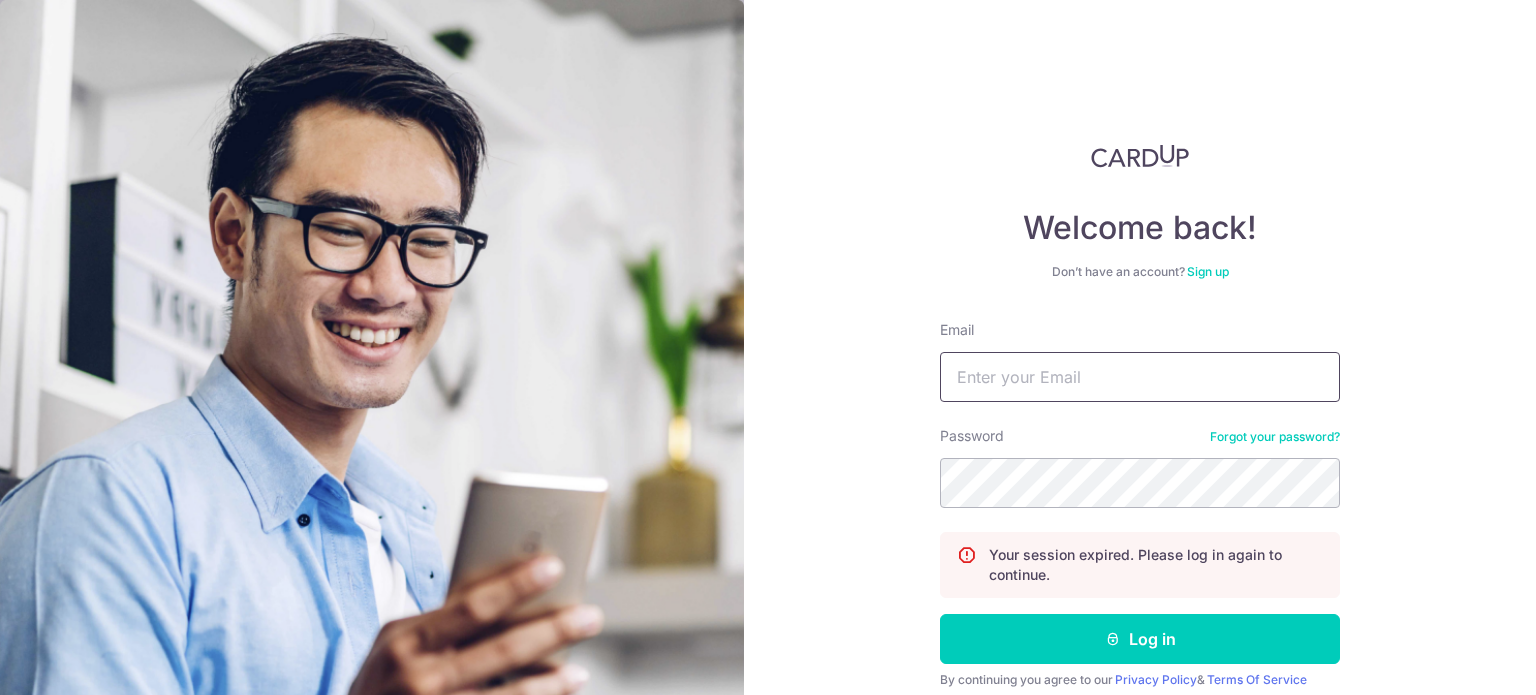type on "[EMAIL]" 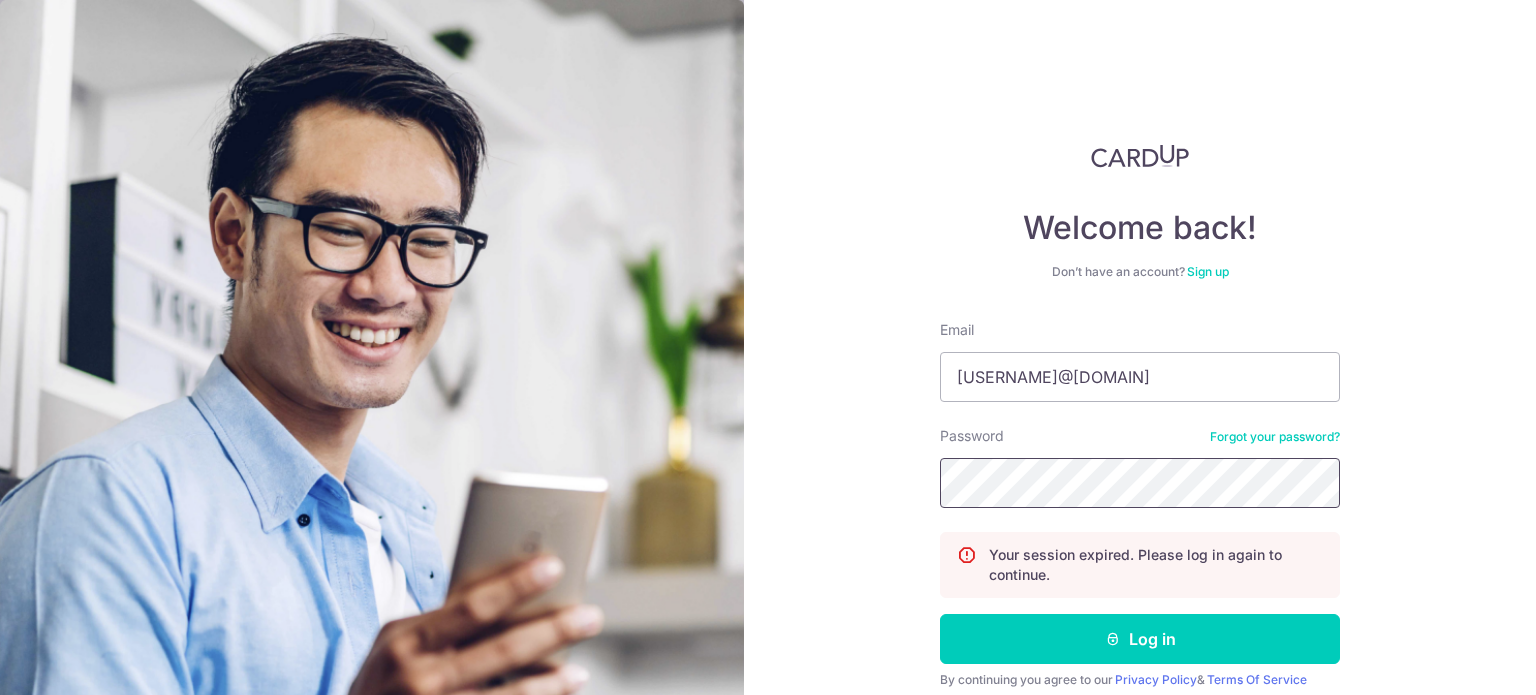 click on "Log in" at bounding box center (1140, 639) 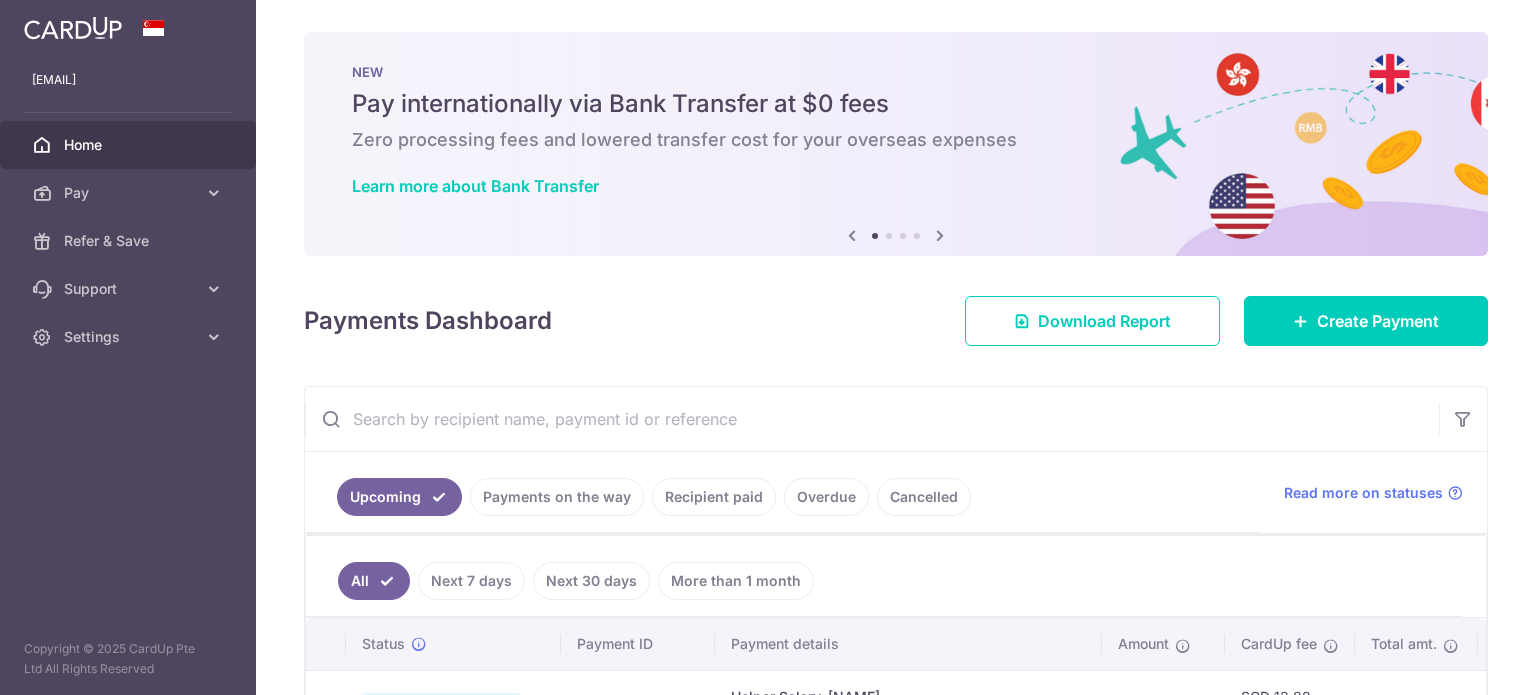 scroll, scrollTop: 0, scrollLeft: 0, axis: both 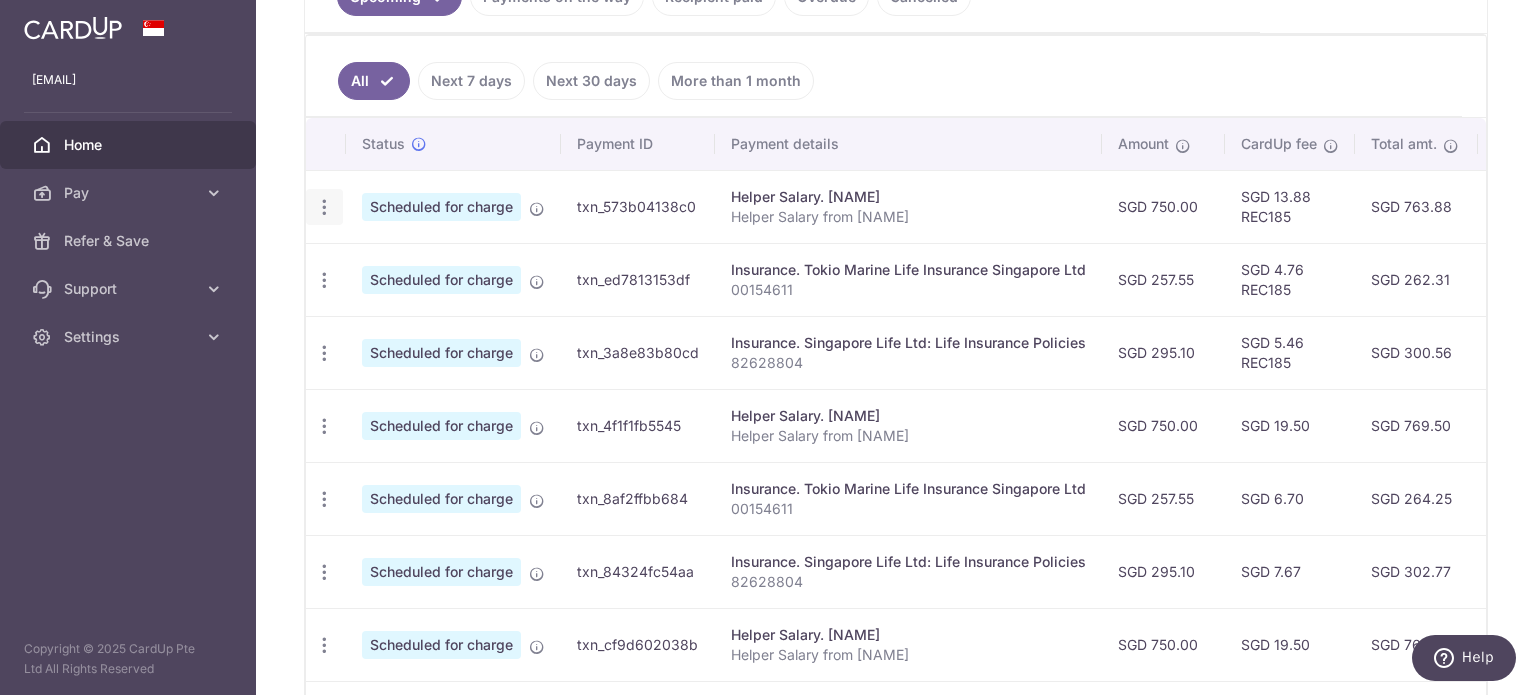 click at bounding box center [324, 207] 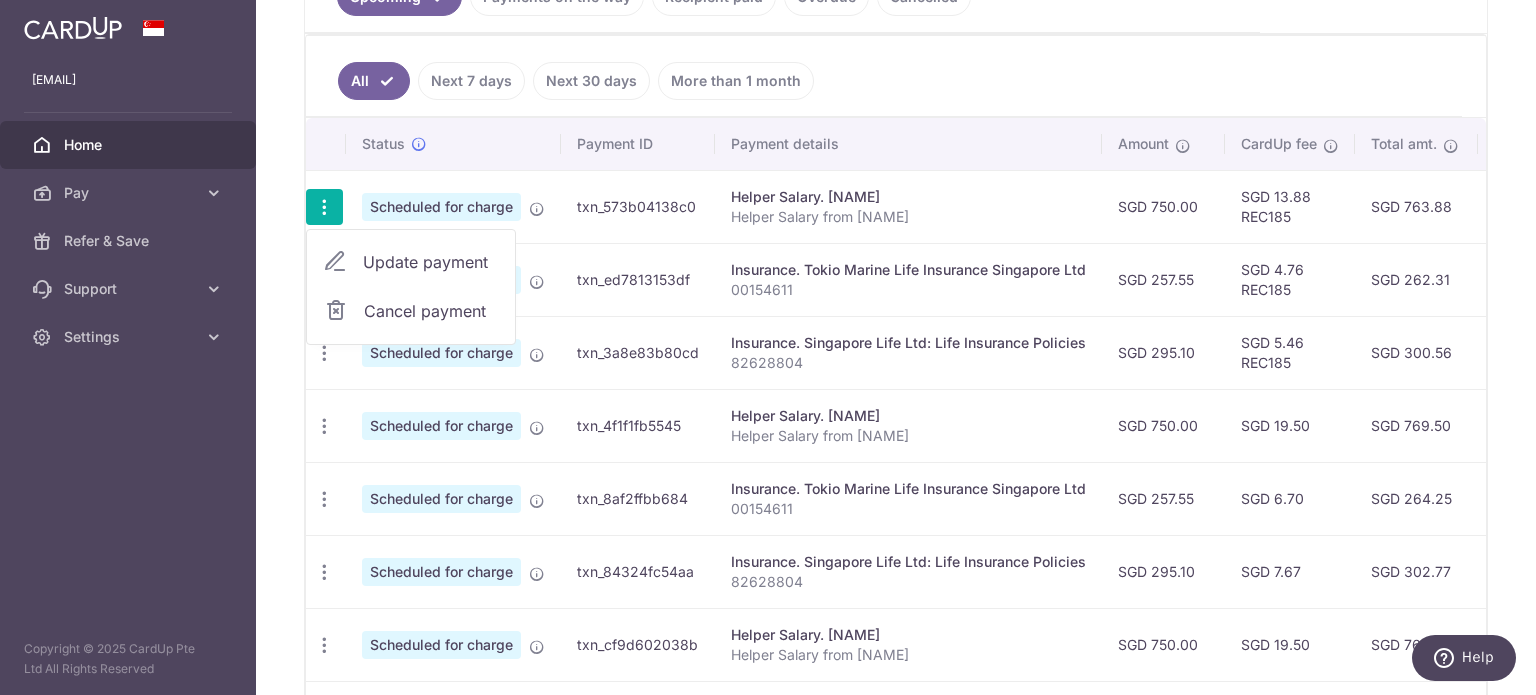 click on "Update payment" at bounding box center (411, 262) 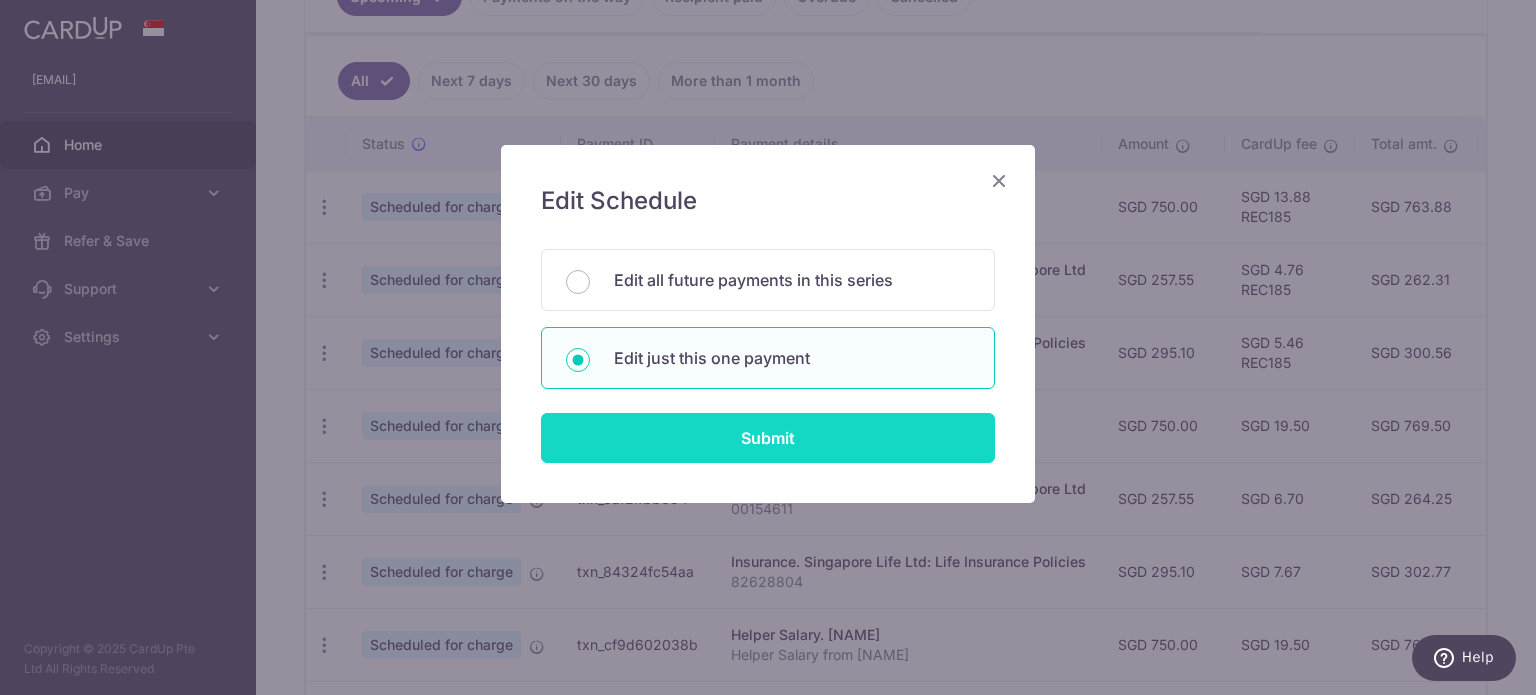 click on "Submit" at bounding box center (768, 438) 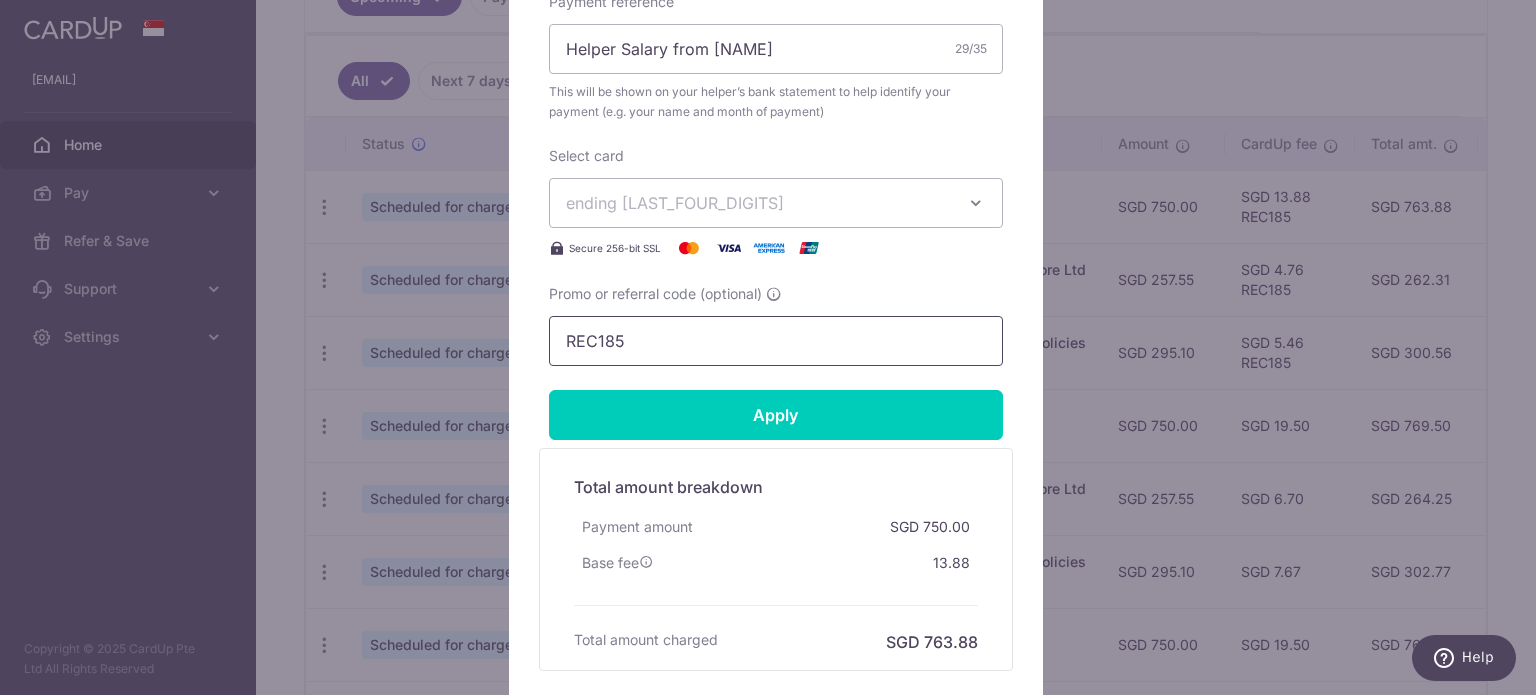 scroll, scrollTop: 800, scrollLeft: 0, axis: vertical 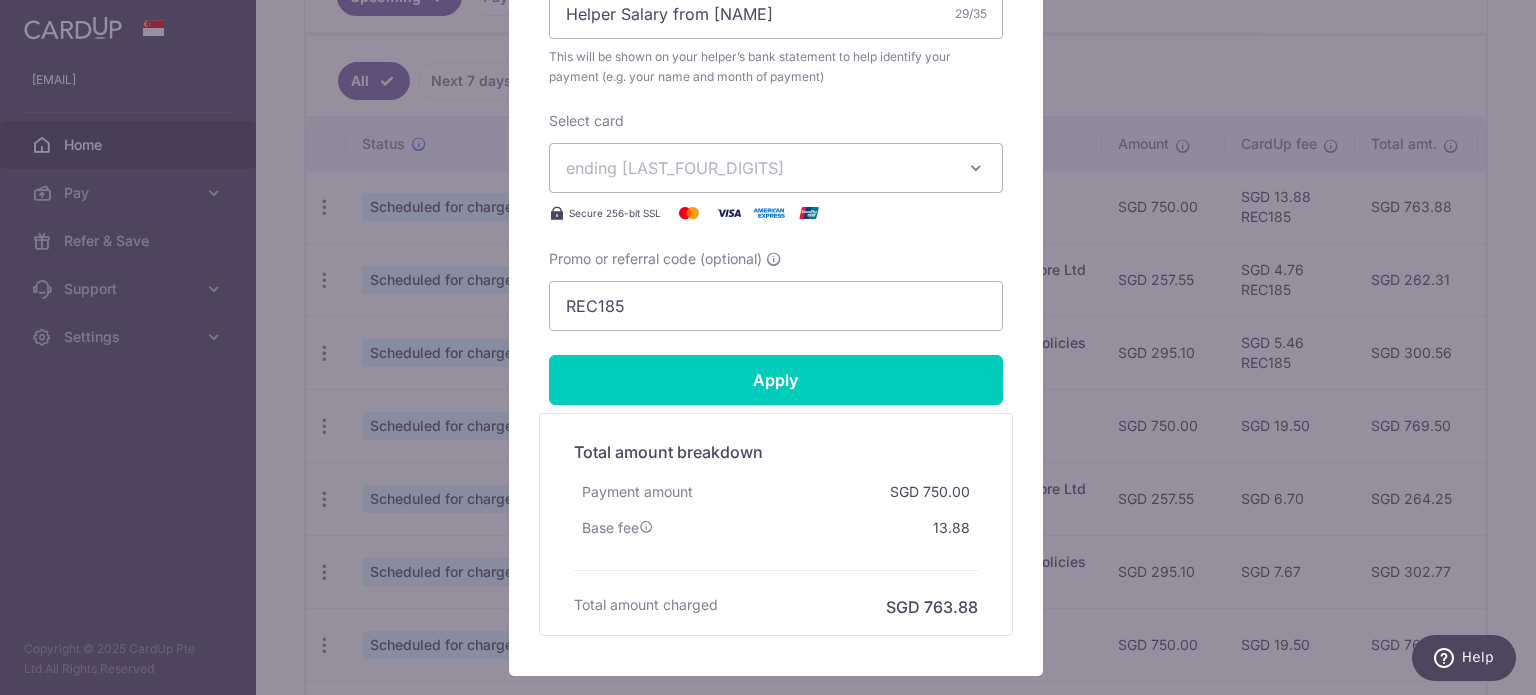 click on "ending [LAST_FOUR_DIGITS]" at bounding box center (758, 168) 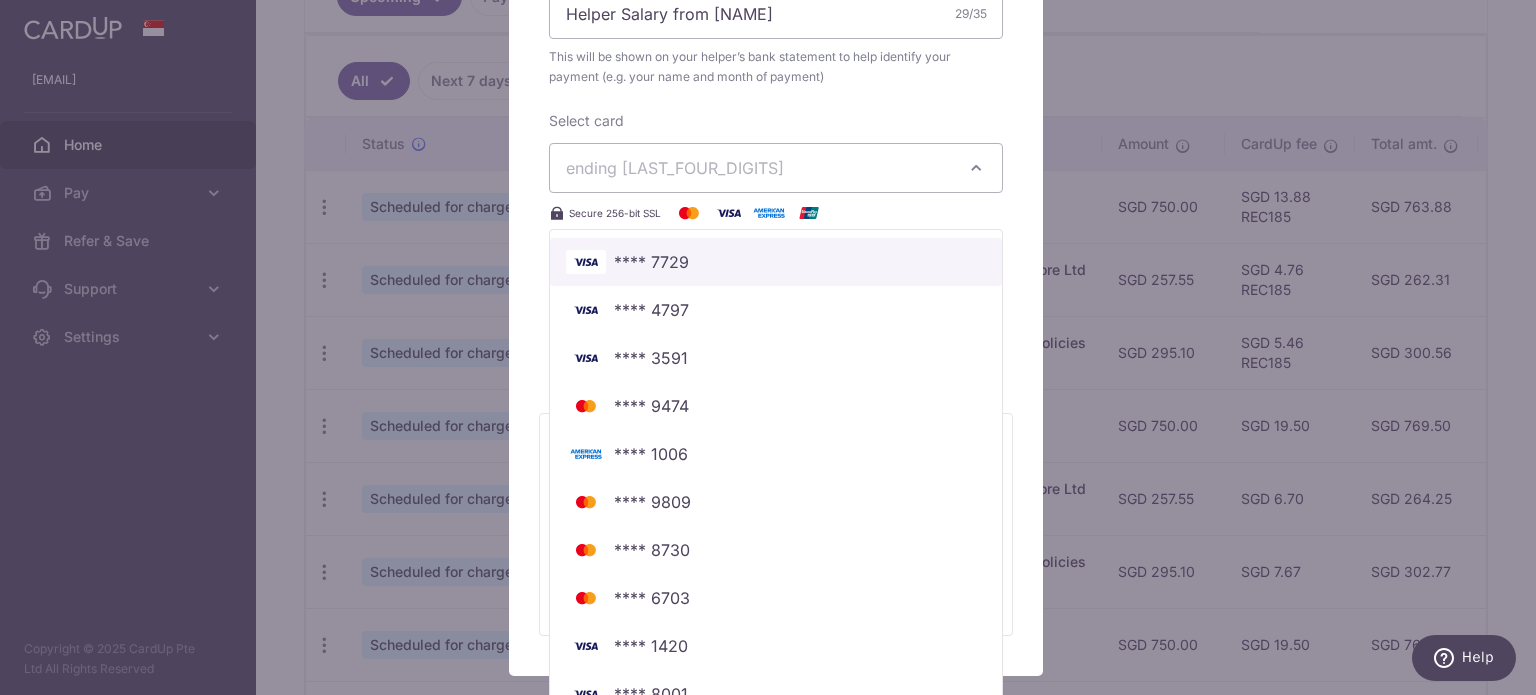 click on "**** 7729" at bounding box center (776, 262) 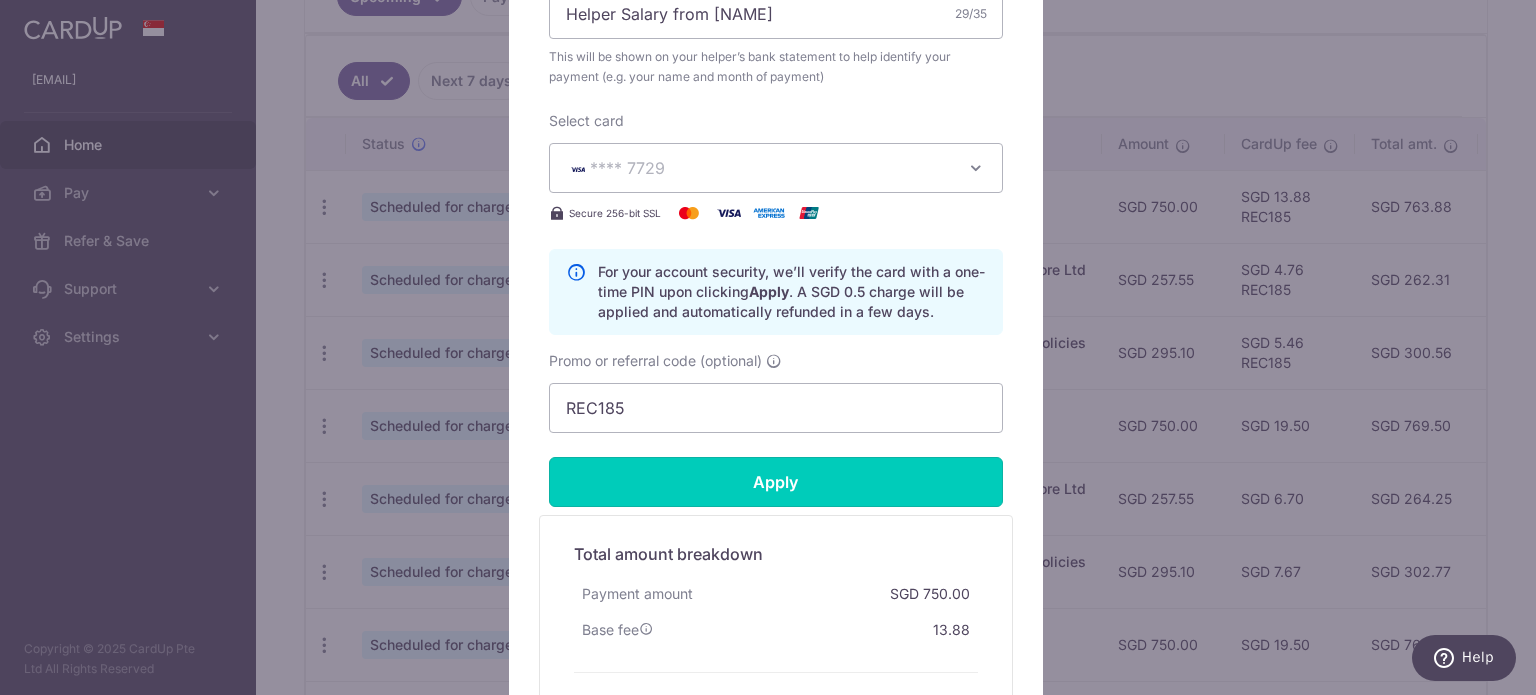 click on "Apply" at bounding box center (776, 482) 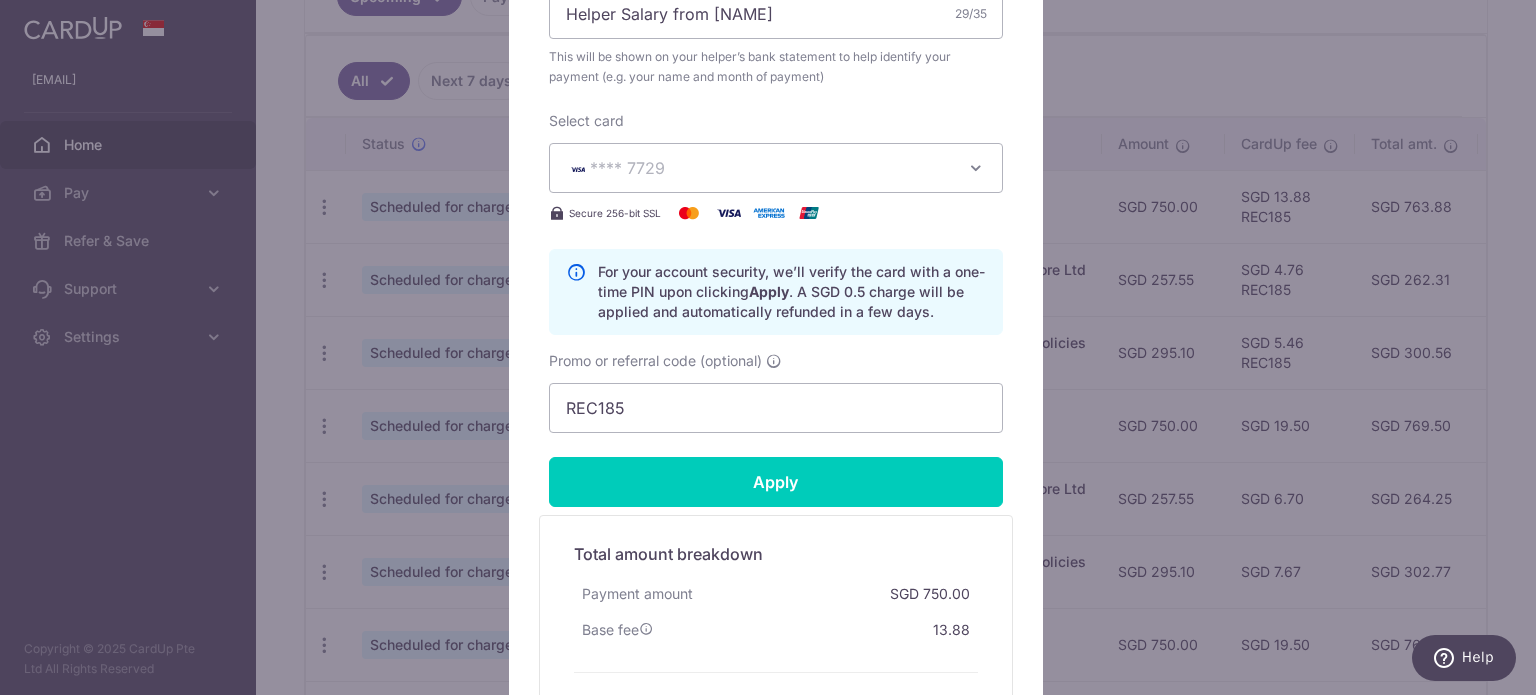 click on "Edit payment
By clicking apply,  you will make changes to all   payments to  [NAME]  scheduled from
.
By clicking below, you confirm you are editing this payment to  [NAME]  on
[DATE] .
750.00" at bounding box center (768, 347) 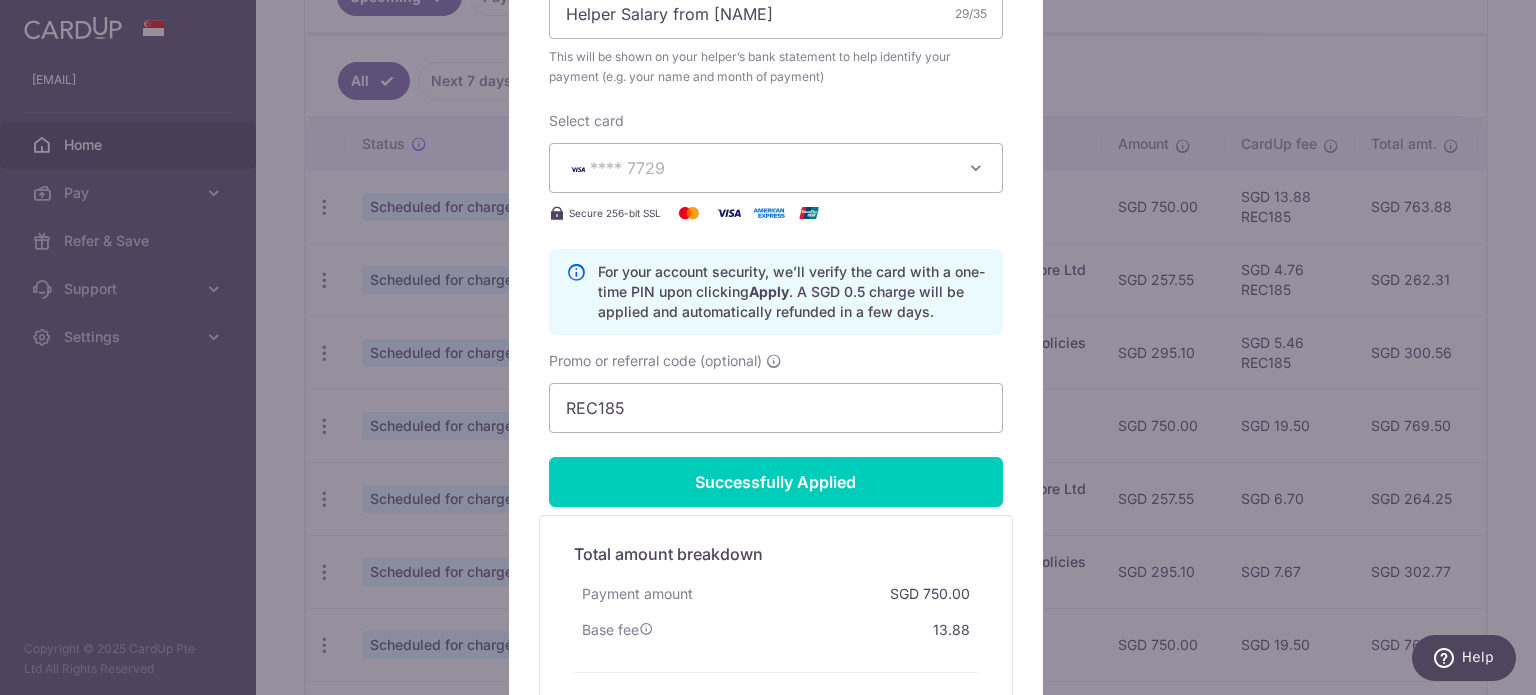 scroll, scrollTop: 869, scrollLeft: 0, axis: vertical 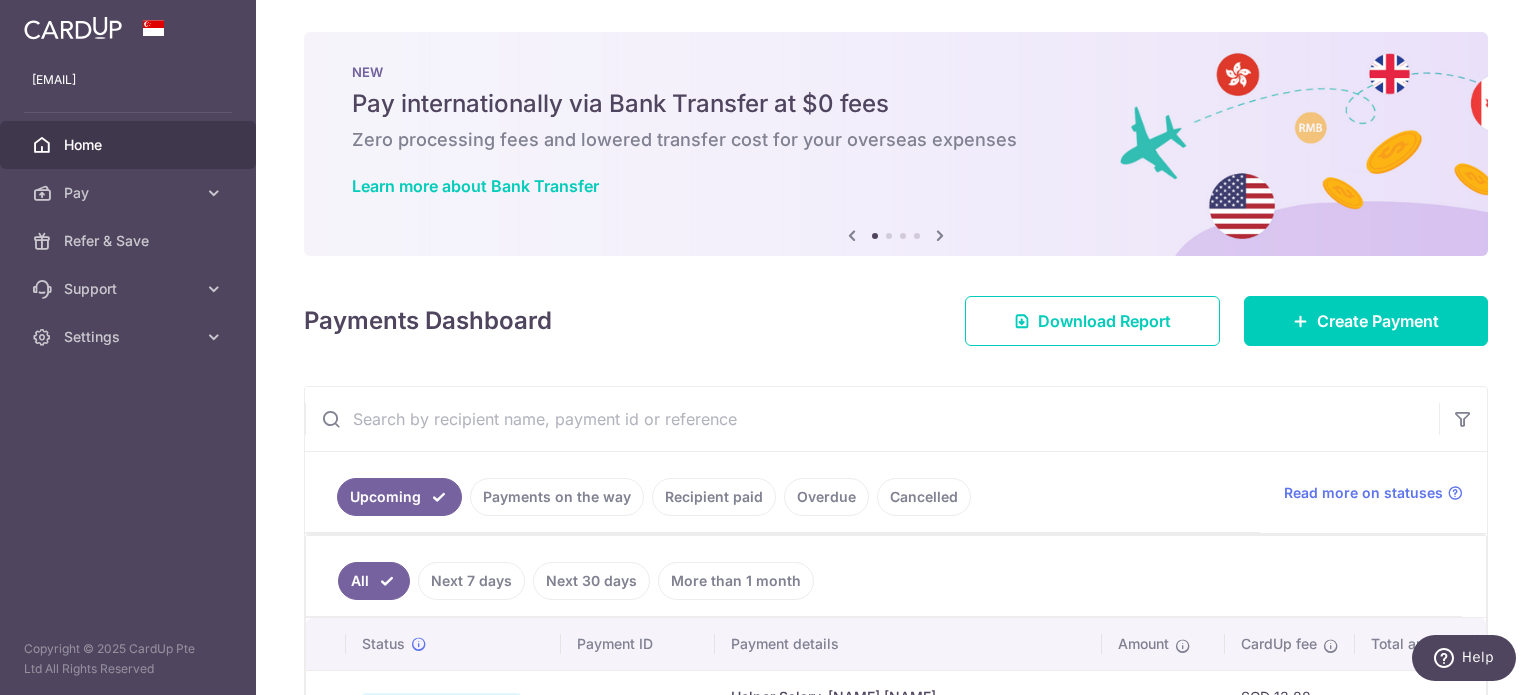 click on "×
Pause Schedule
Pause all future payments in this series
Pause just this one payment
By clicking below, you confirm you are pausing this payment to   on  . Payments can be unpaused at anytime prior to payment taken date.
Confirm
Cancel Schedule
Cancel all future payments in this series
Cancel just this one payment
Confirm
Approve Payment
Recipient Bank Details" at bounding box center [896, 347] 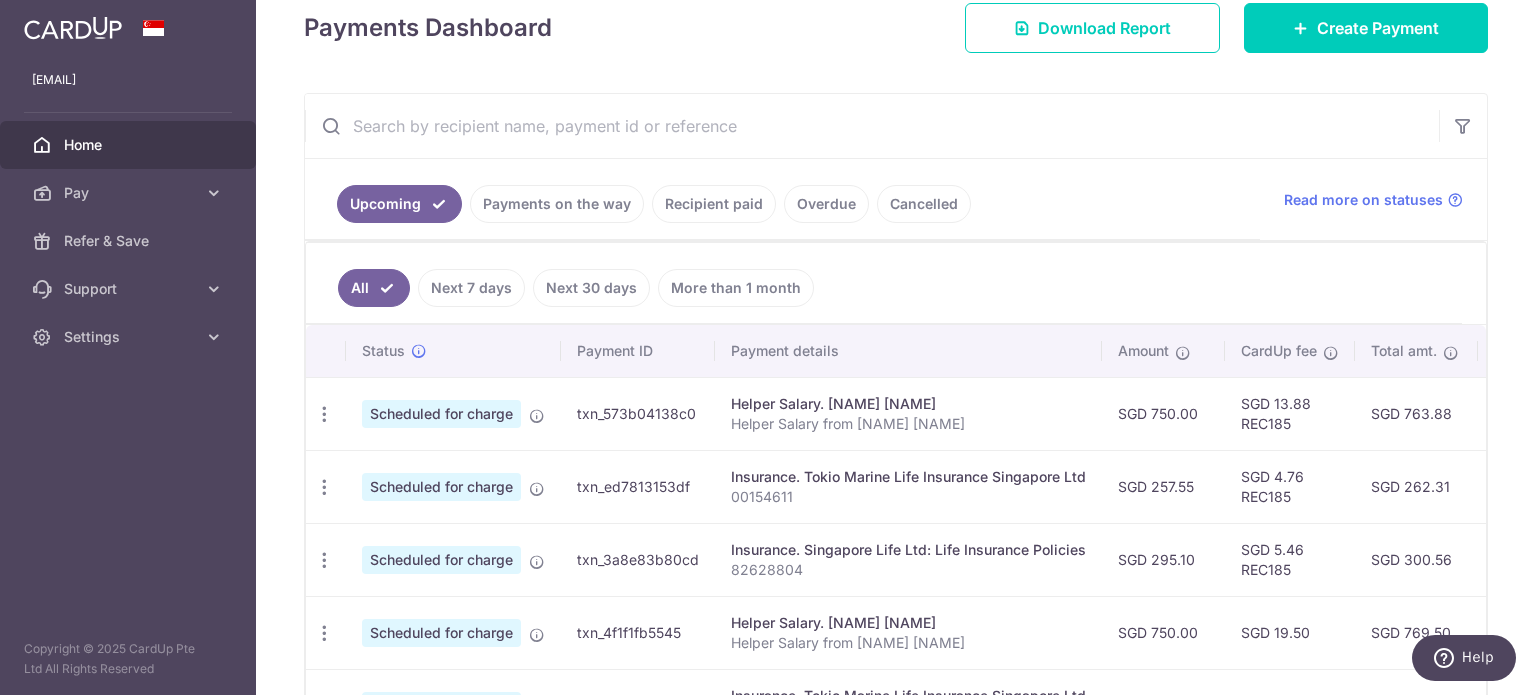 scroll, scrollTop: 400, scrollLeft: 0, axis: vertical 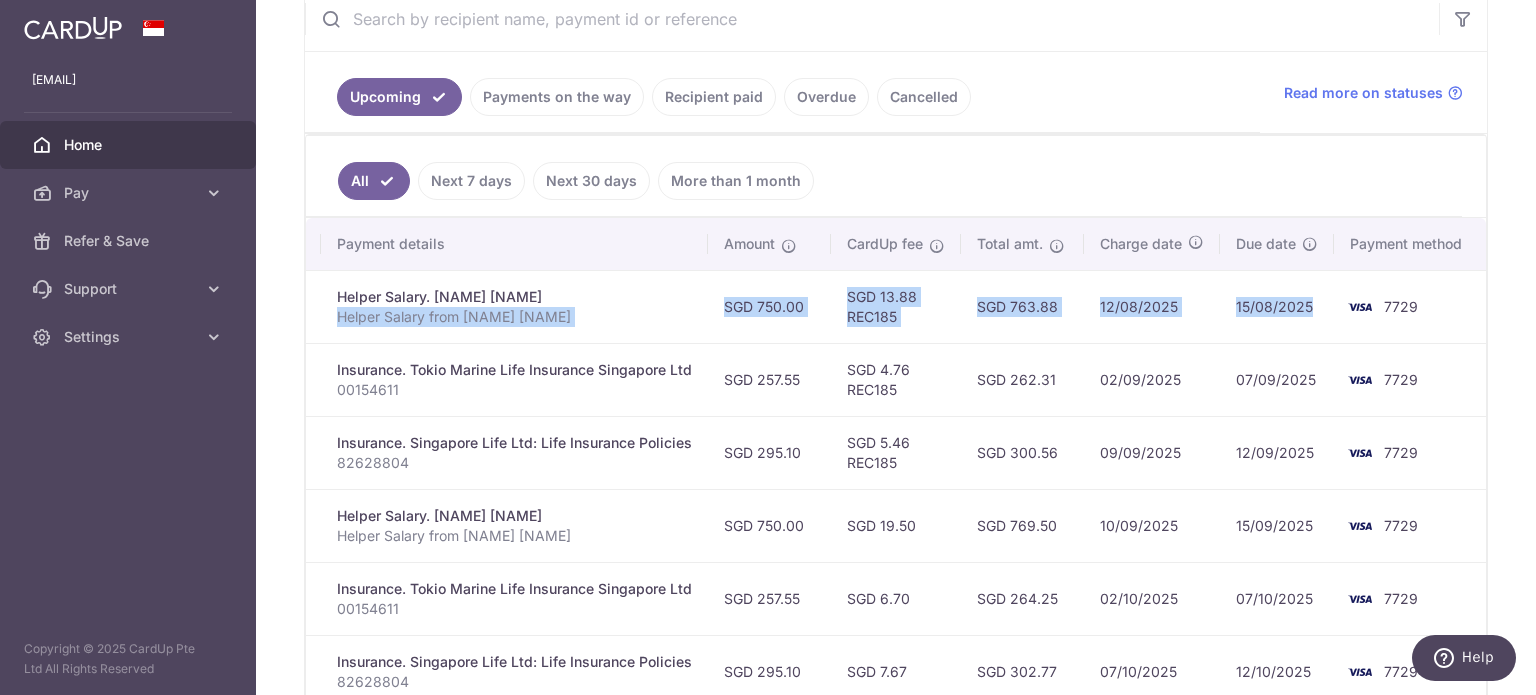 drag, startPoint x: 1084, startPoint y: 307, endPoint x: 1305, endPoint y: 323, distance: 221.57843 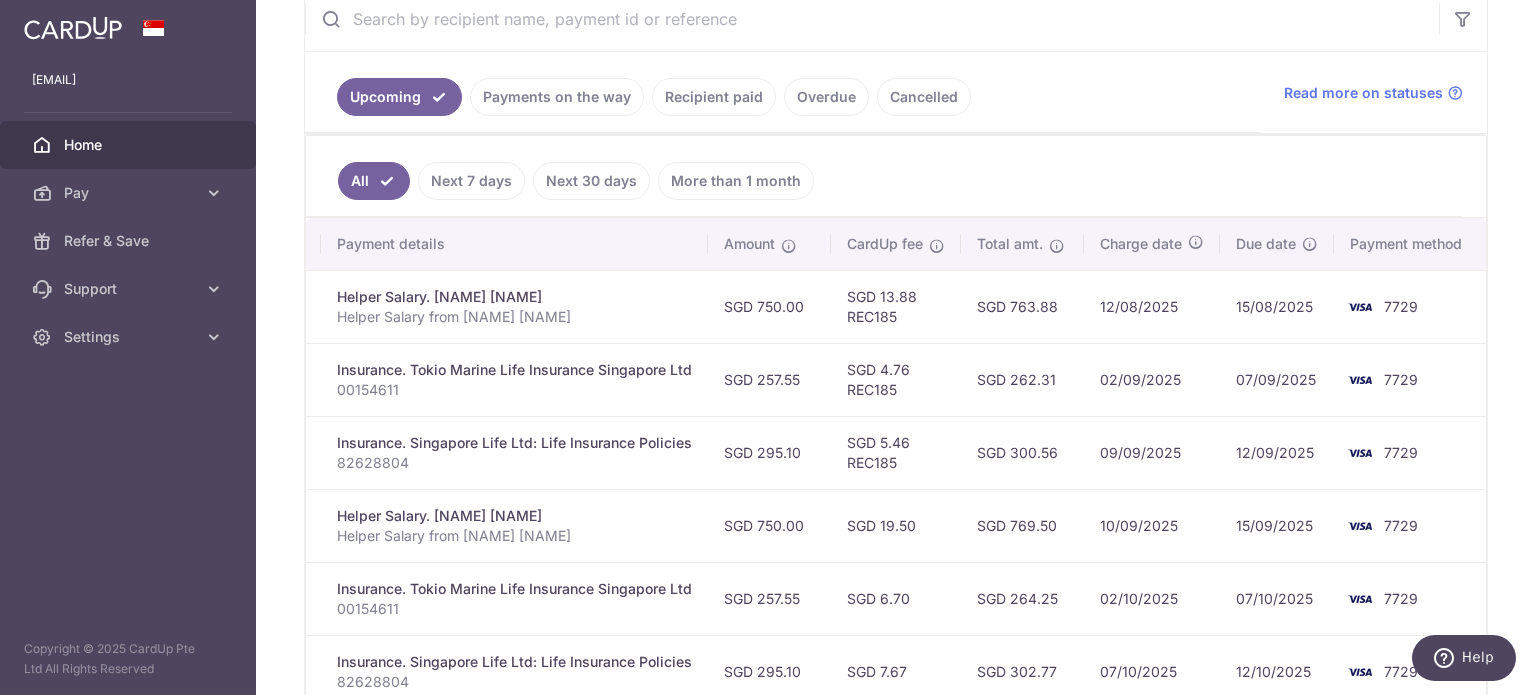 click on "SGD 262.31" at bounding box center [1022, 379] 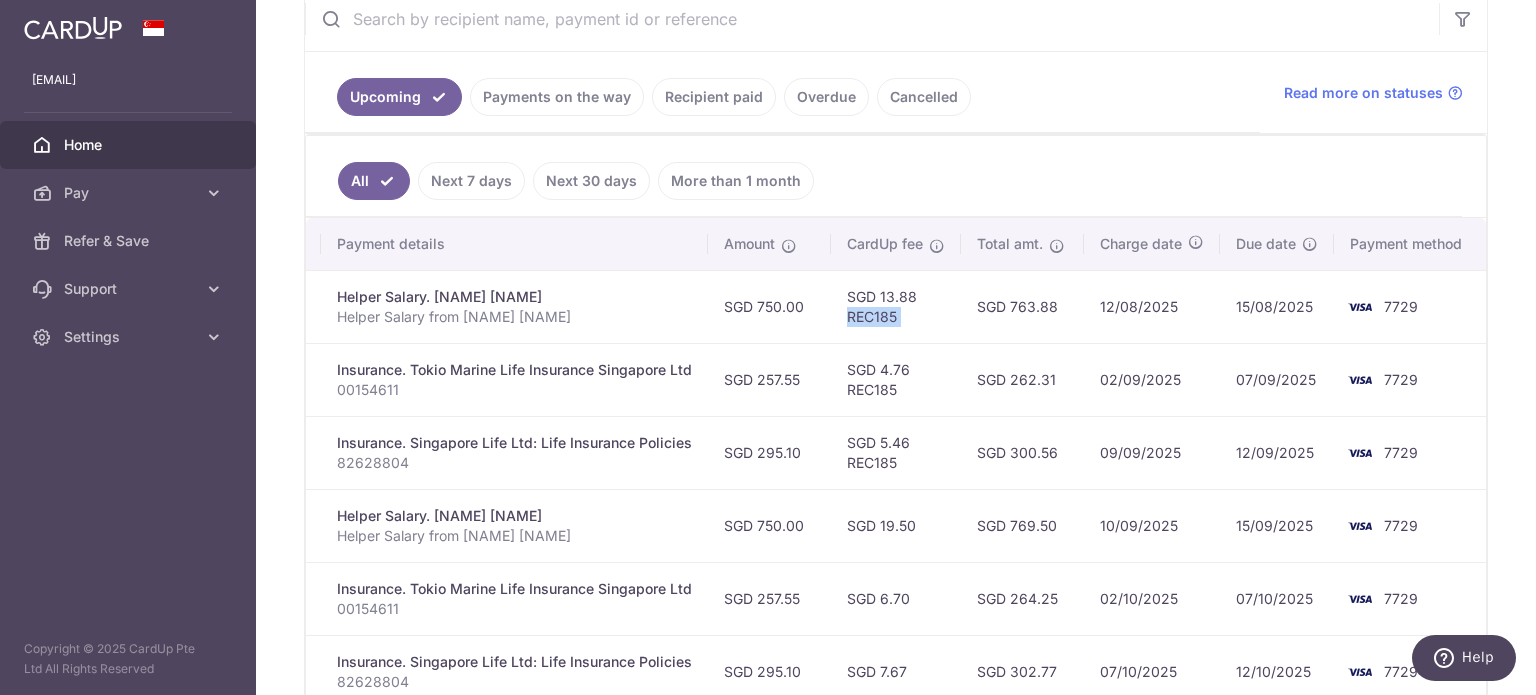 click on "SGD 13.88
REC185" at bounding box center (896, 306) 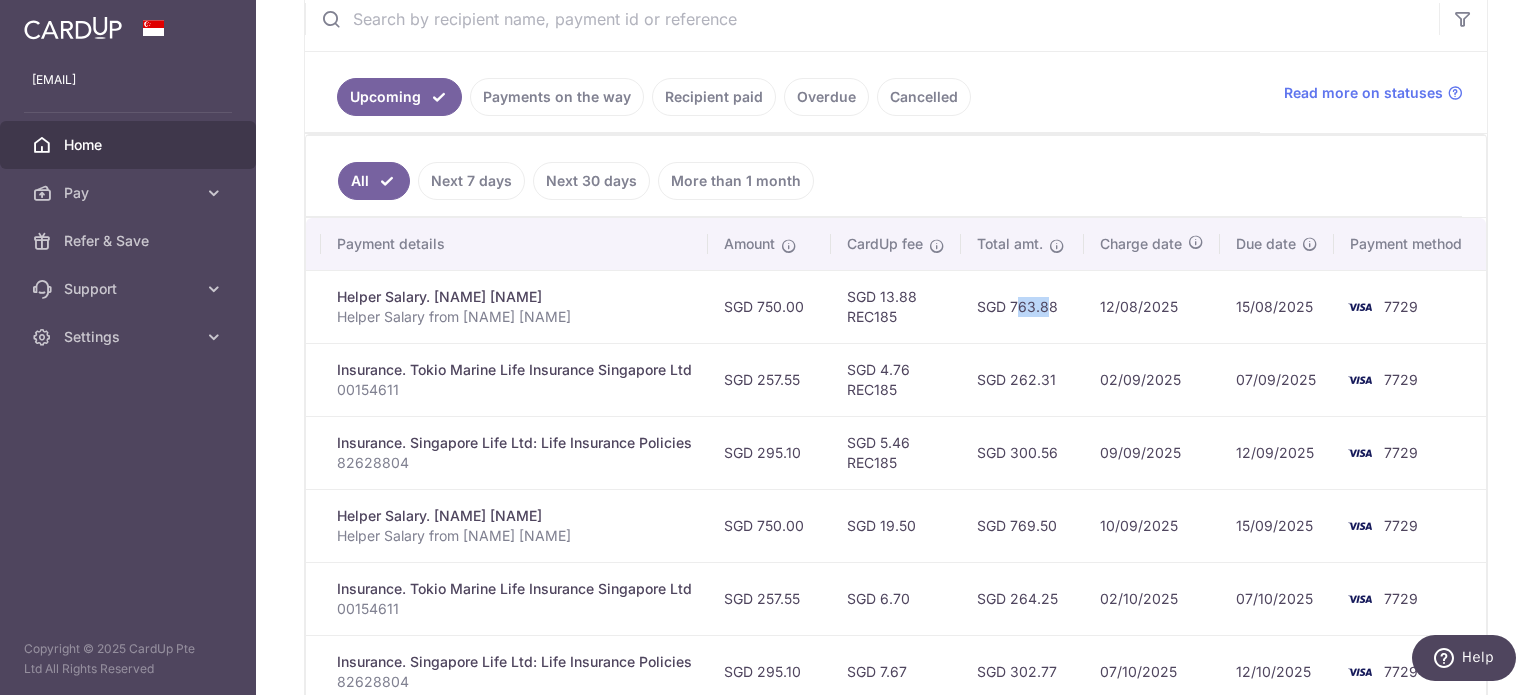 click on "SGD 763.88" at bounding box center [1022, 306] 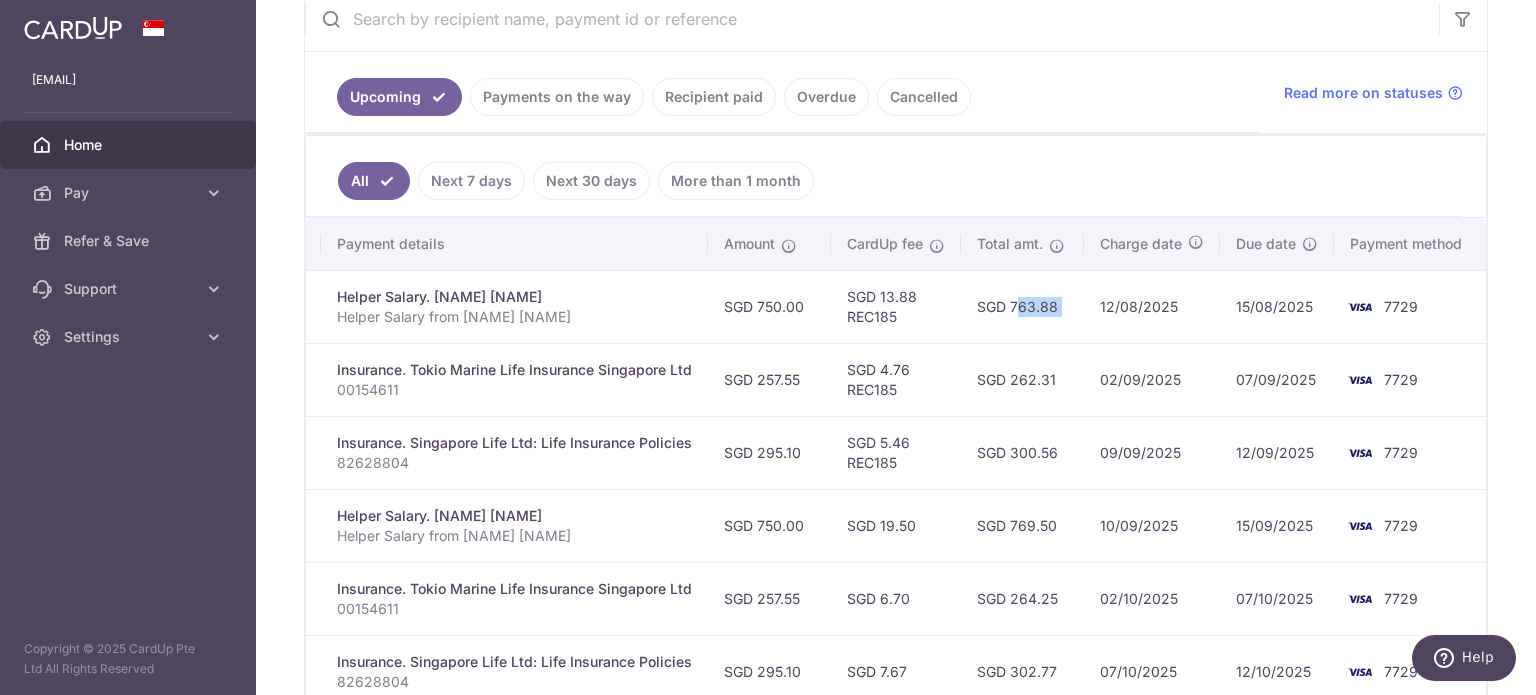 click on "SGD 763.88" at bounding box center (1022, 306) 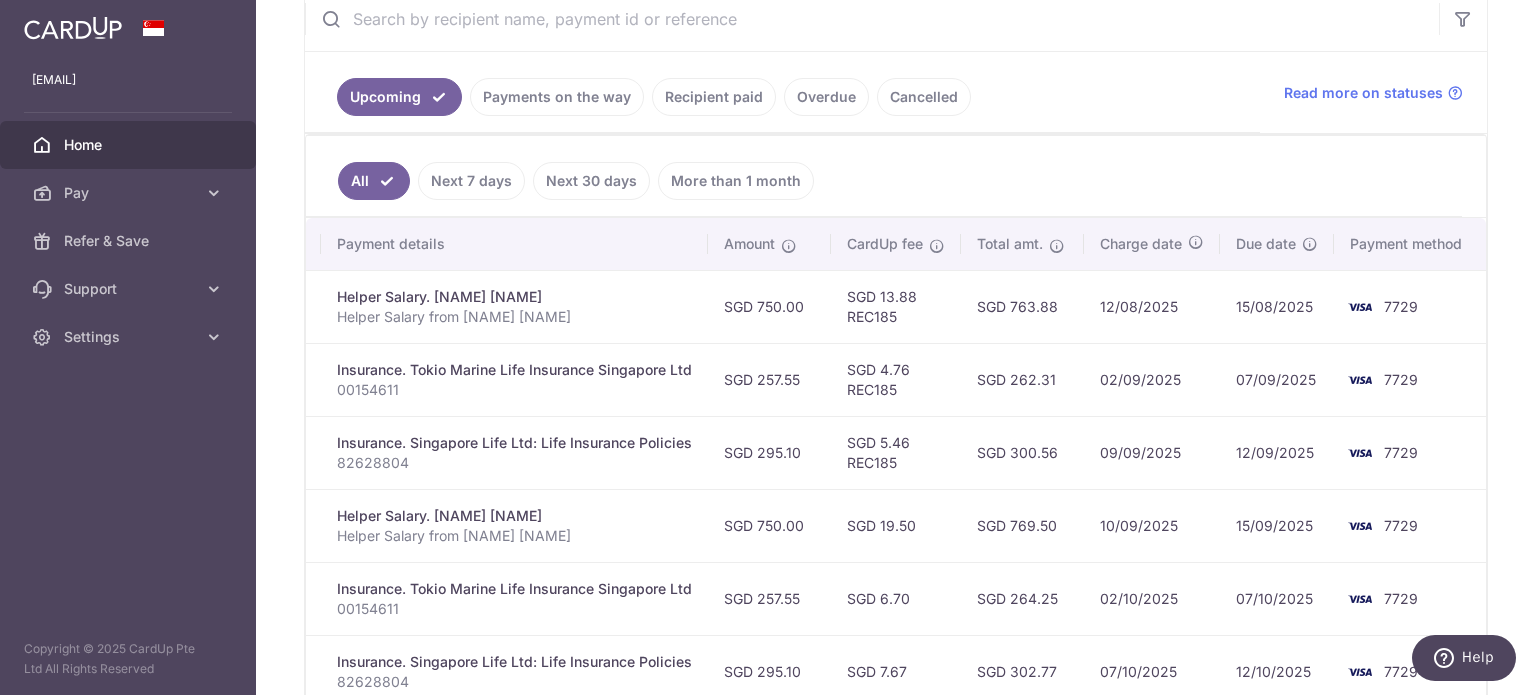 click on "SGD 13.88
REC185" at bounding box center (896, 306) 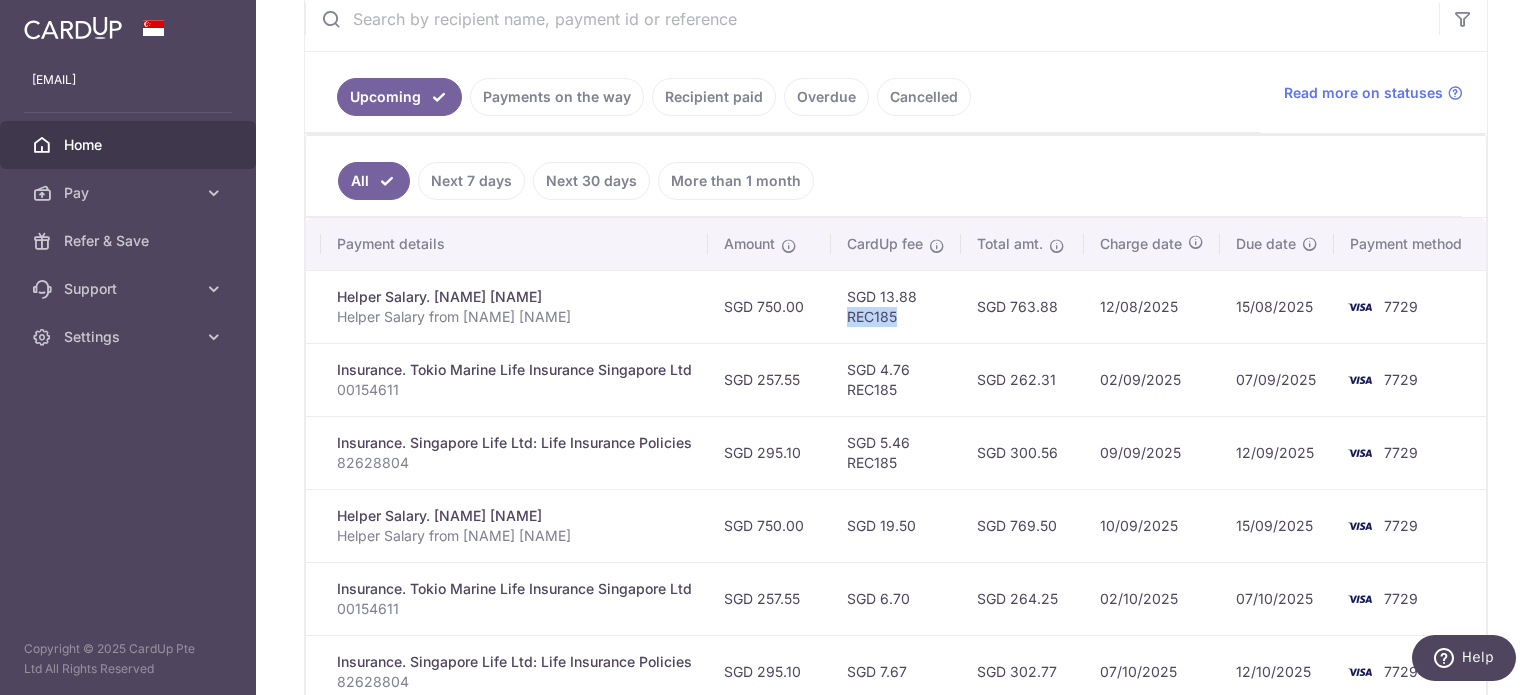 click on "SGD 13.88
REC185" at bounding box center (896, 306) 